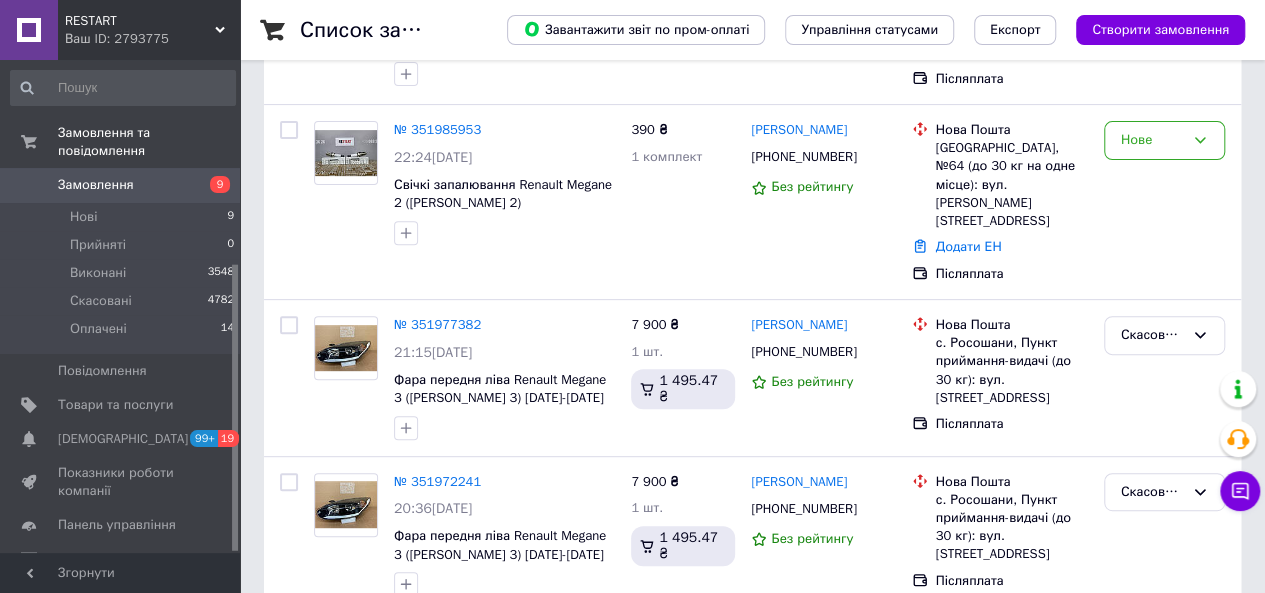 scroll, scrollTop: 269, scrollLeft: 0, axis: vertical 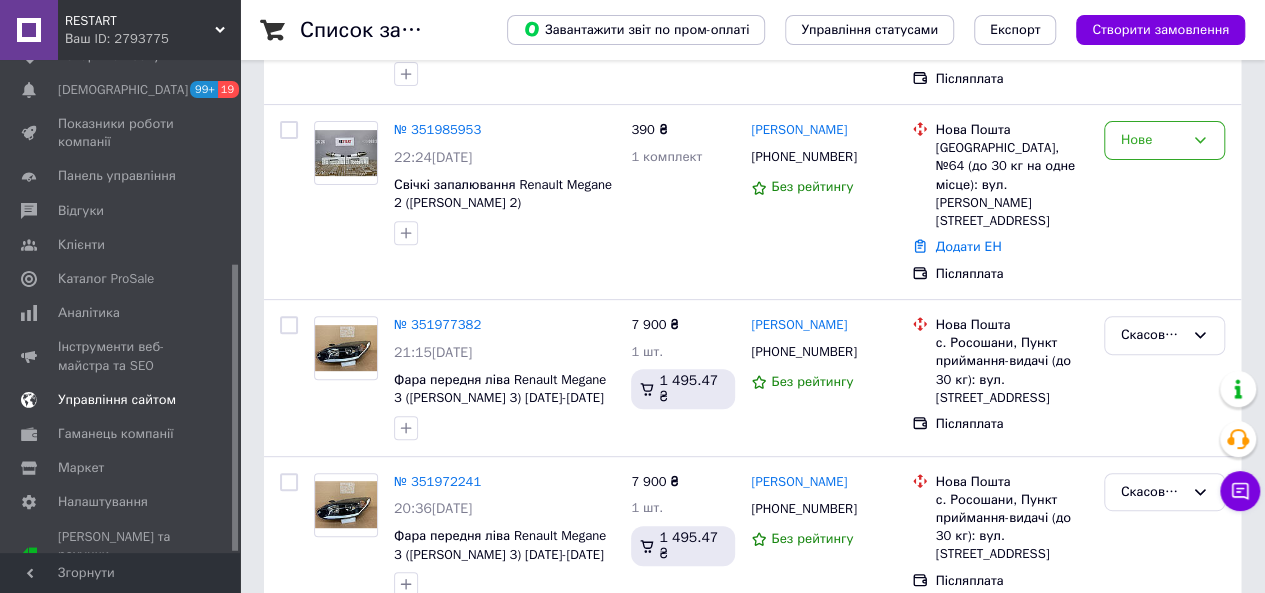 click on "Управління сайтом" at bounding box center (117, 400) 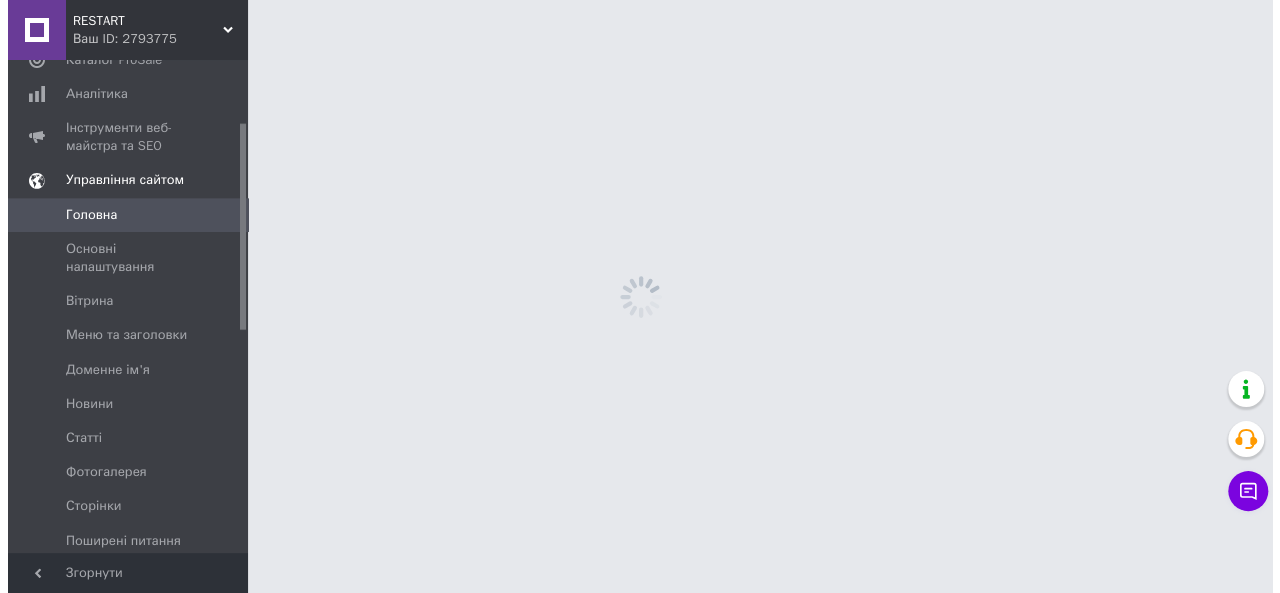 scroll, scrollTop: 0, scrollLeft: 0, axis: both 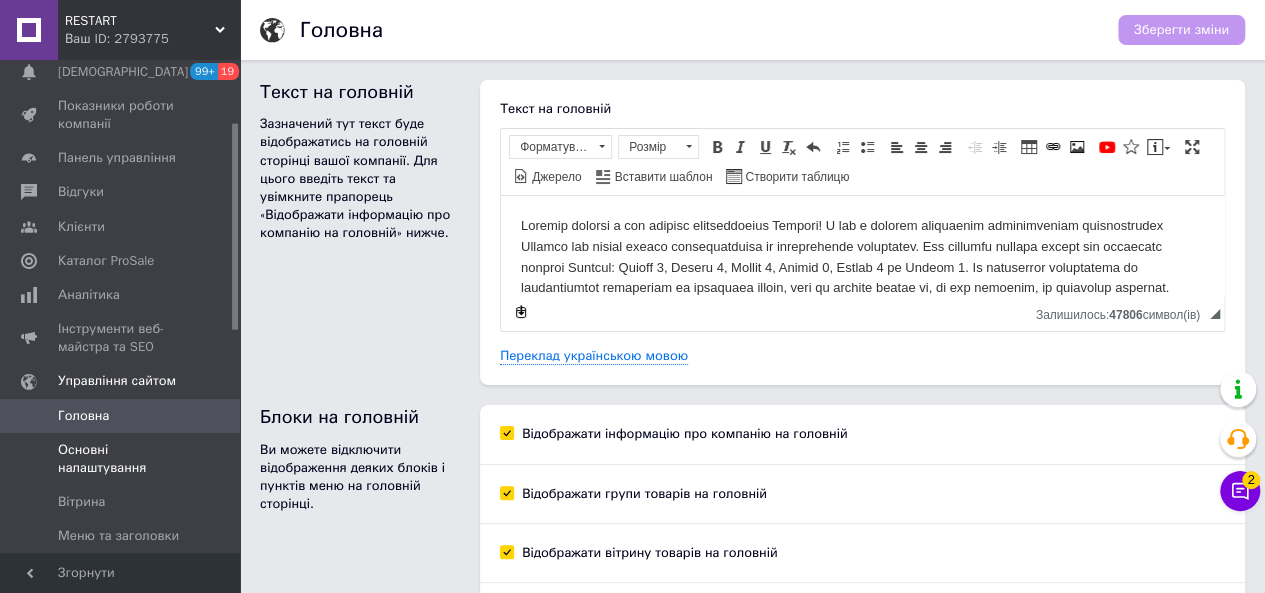 click on "Основні налаштування" at bounding box center (121, 459) 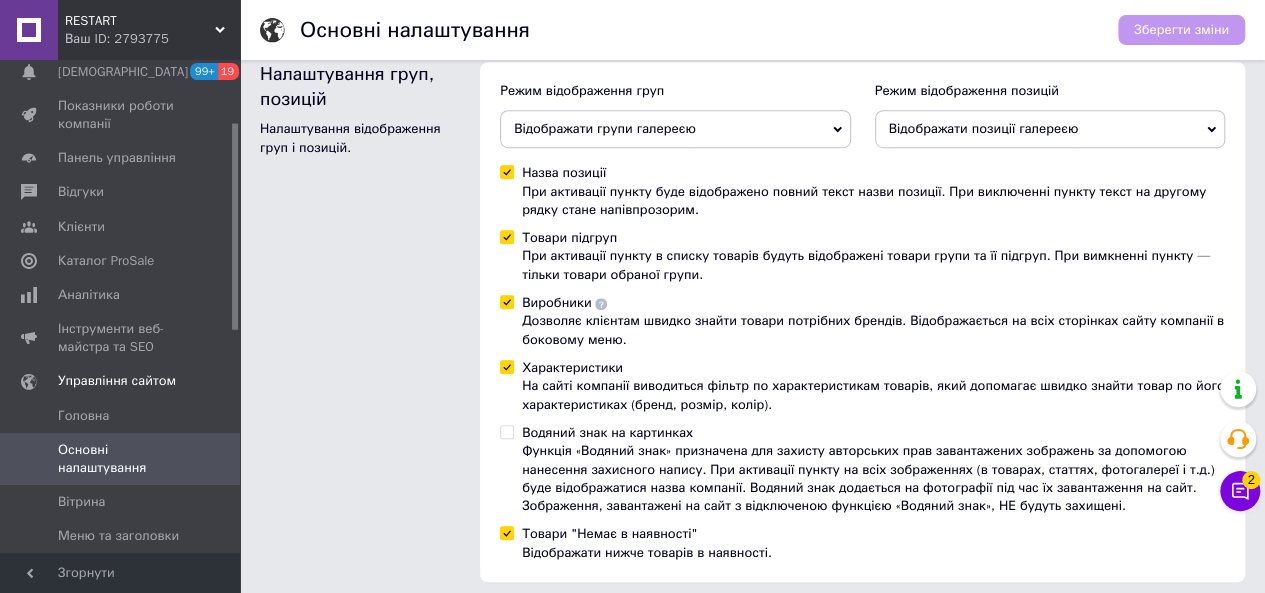 scroll, scrollTop: 627, scrollLeft: 0, axis: vertical 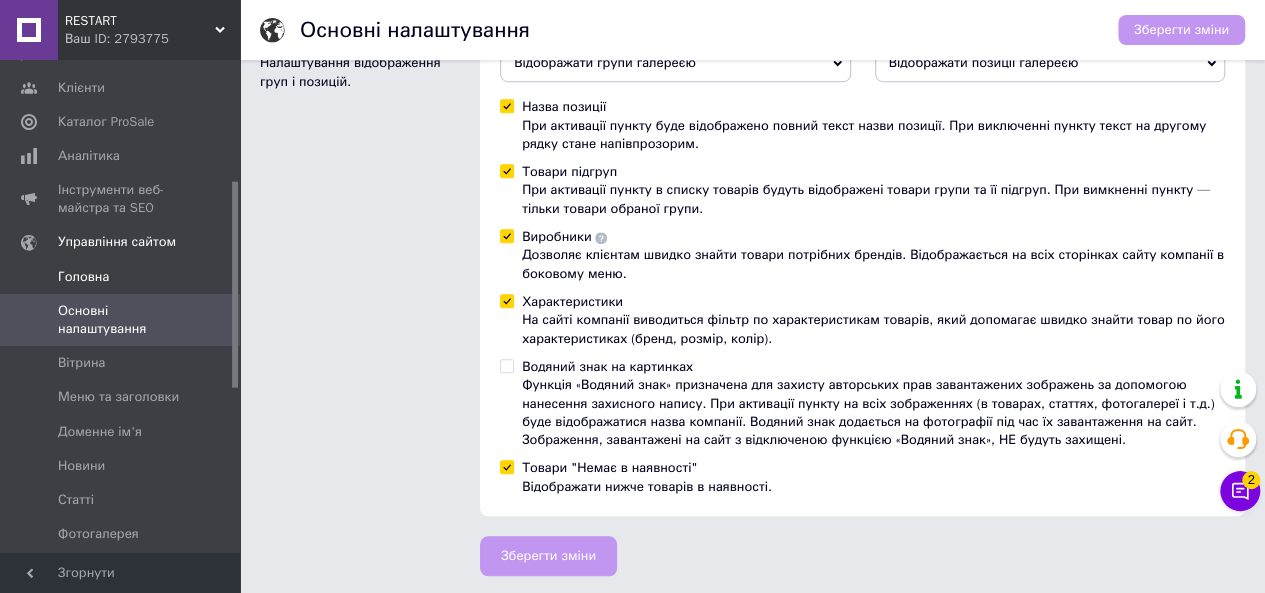 click on "Головна" at bounding box center (83, 277) 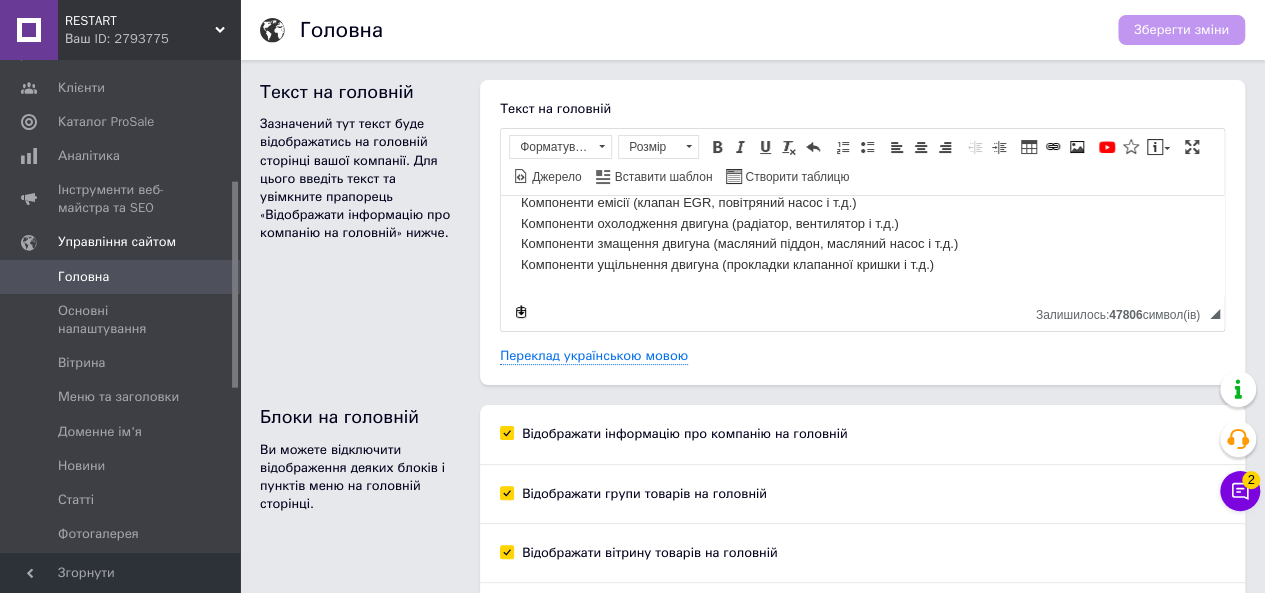 scroll, scrollTop: 182, scrollLeft: 0, axis: vertical 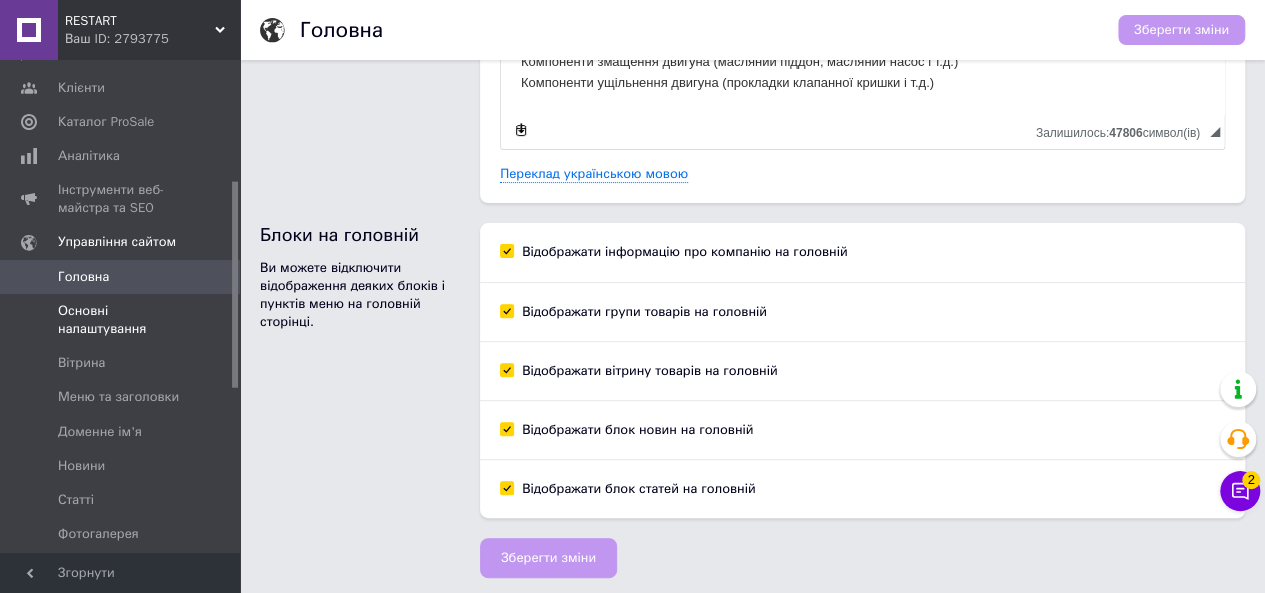 click on "Основні налаштування" at bounding box center (121, 320) 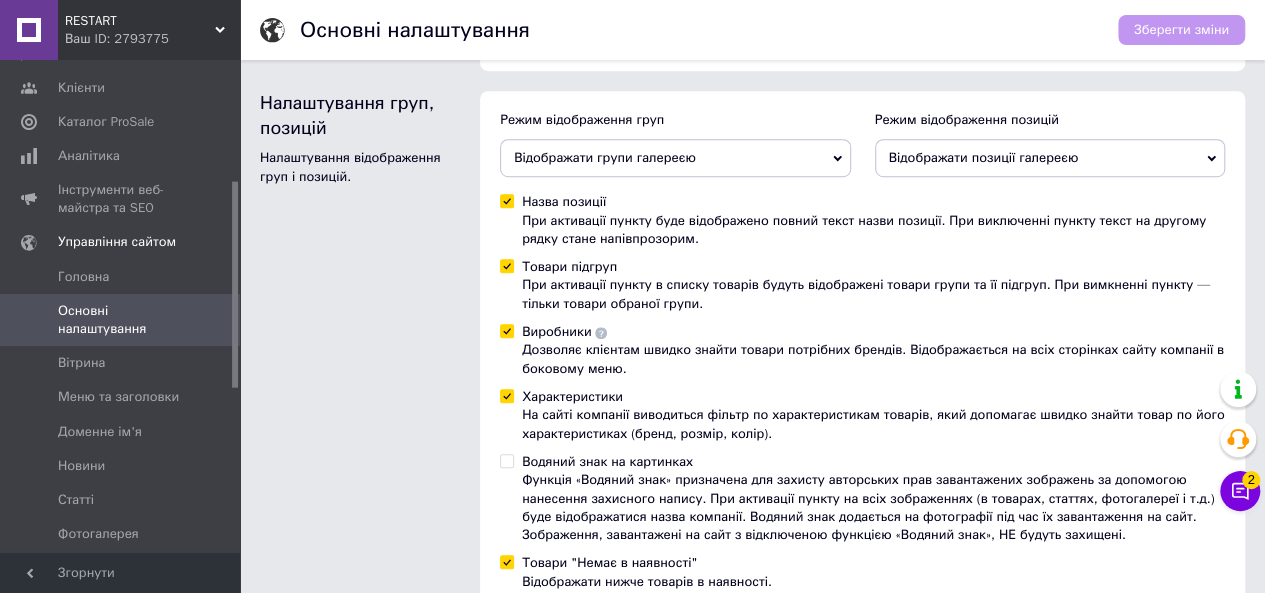scroll, scrollTop: 539, scrollLeft: 0, axis: vertical 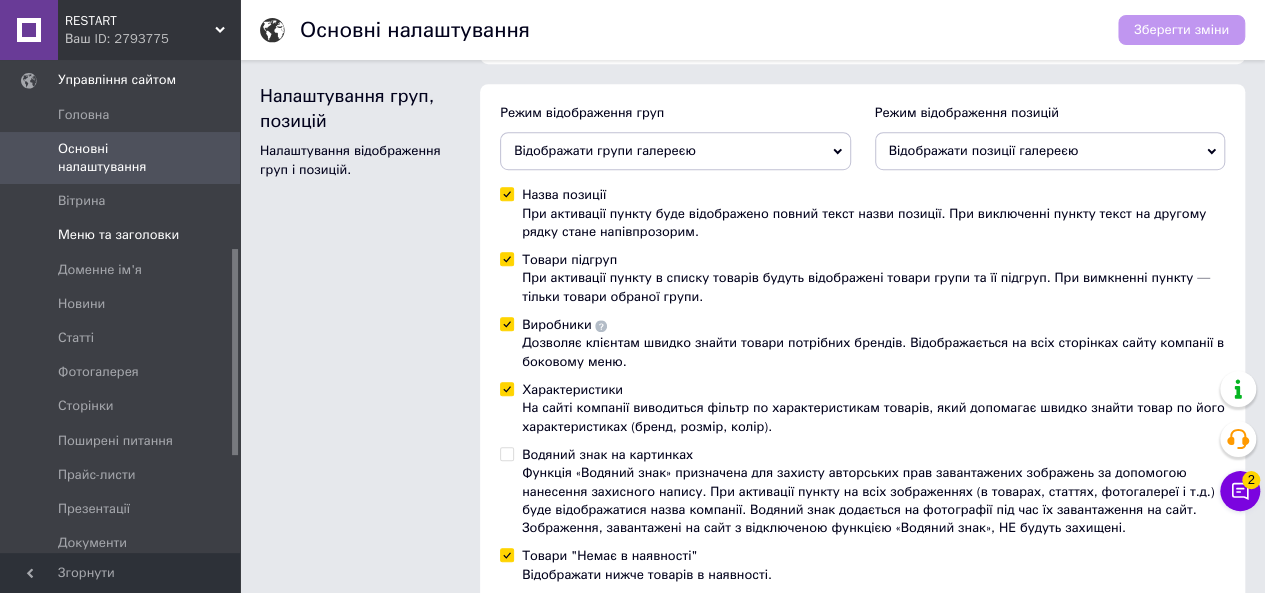 click on "Меню та заголовки" at bounding box center [118, 235] 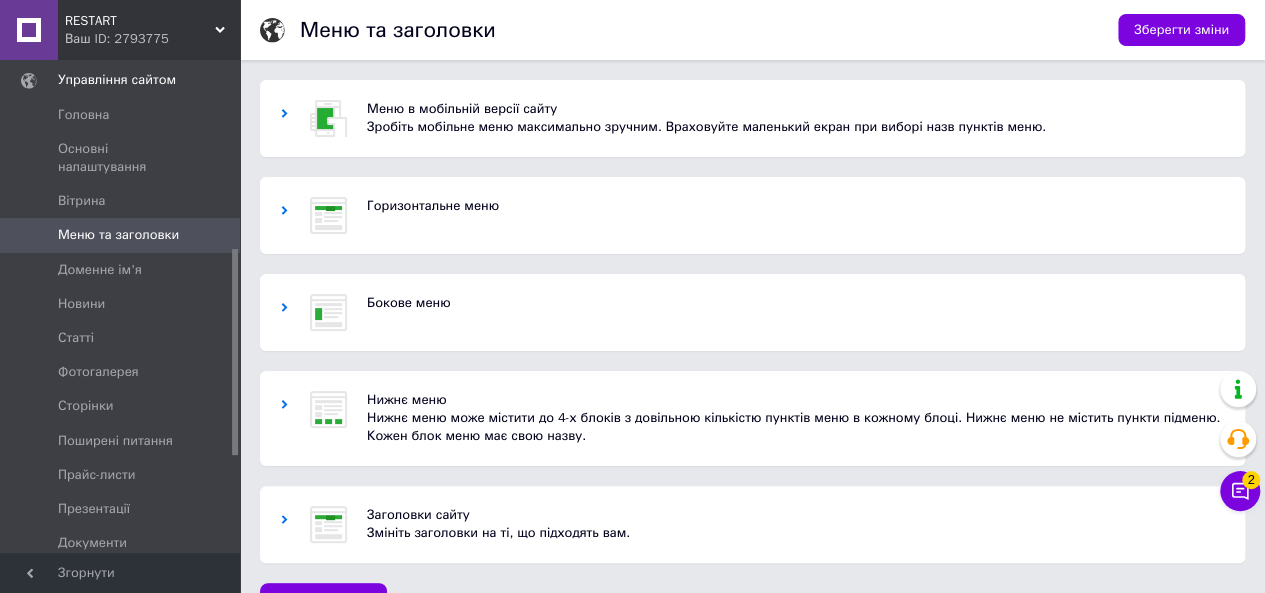 scroll, scrollTop: 40, scrollLeft: 0, axis: vertical 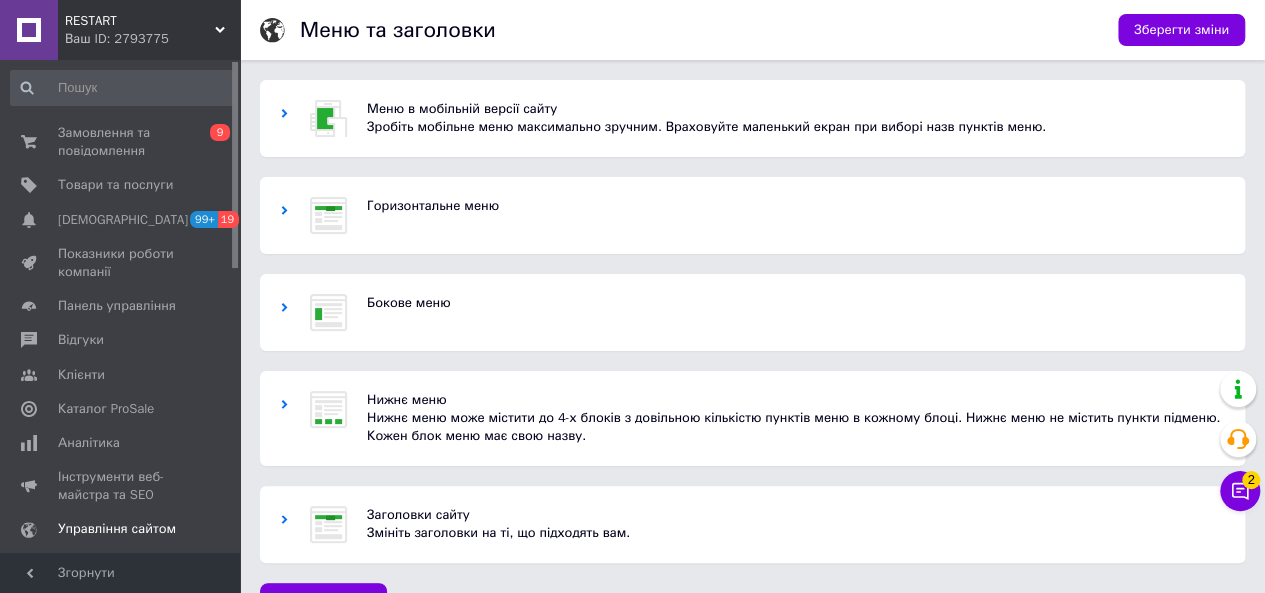 click on "Горизонтальне меню" at bounding box center (796, 206) 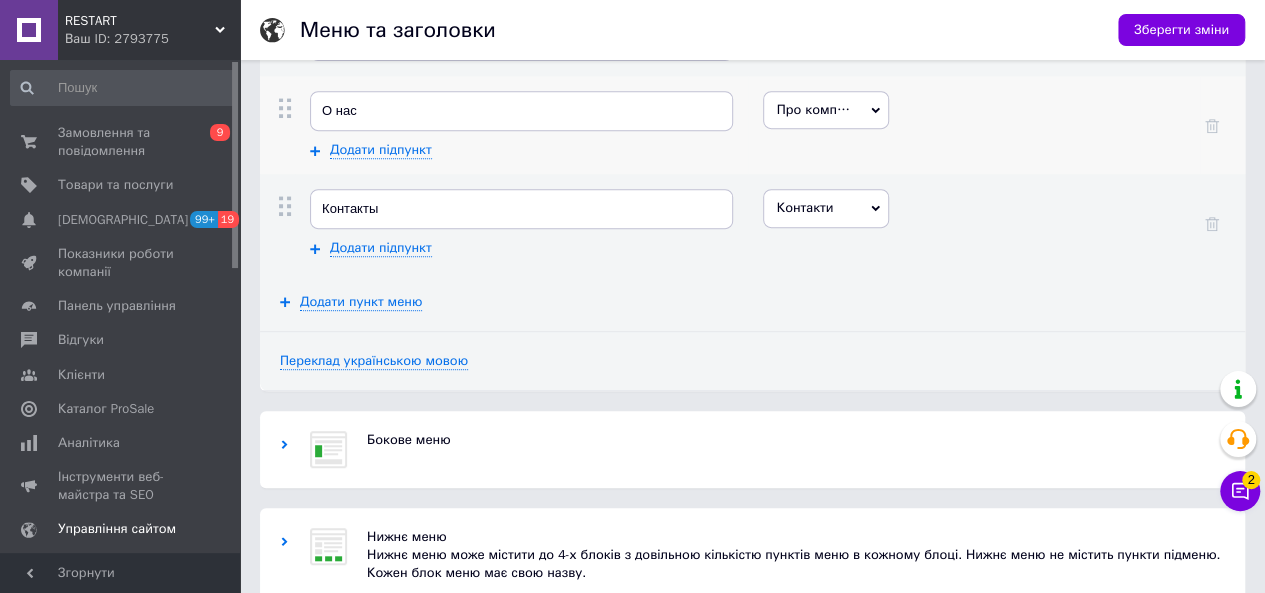 scroll, scrollTop: 398, scrollLeft: 0, axis: vertical 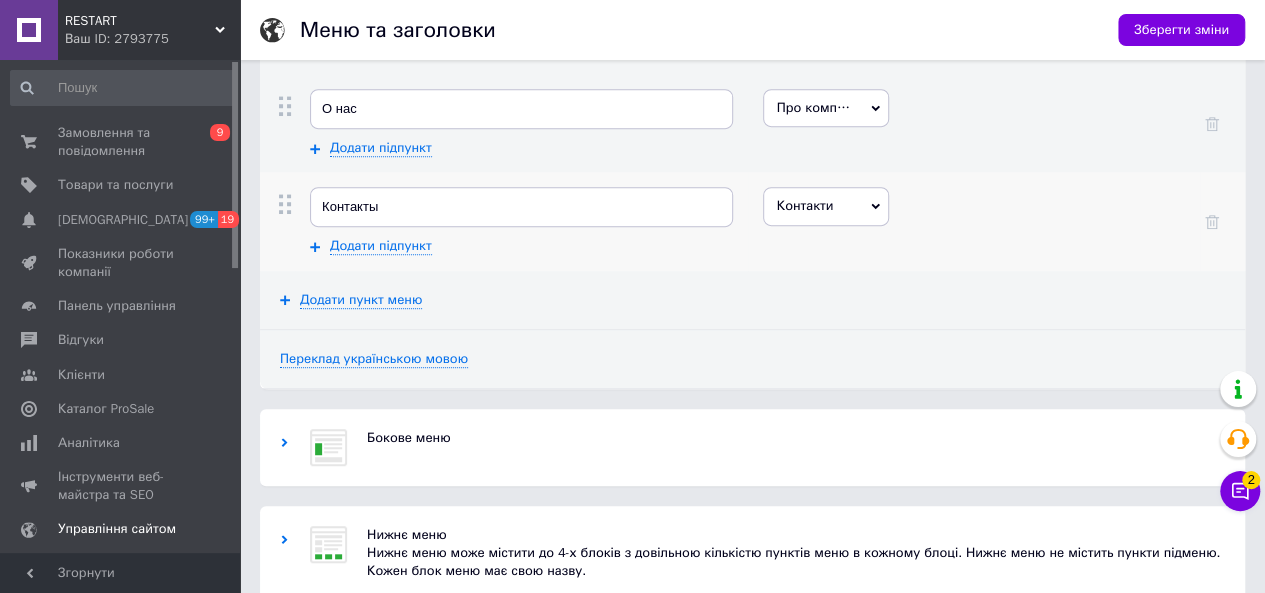 click on "Контакти" at bounding box center [826, 206] 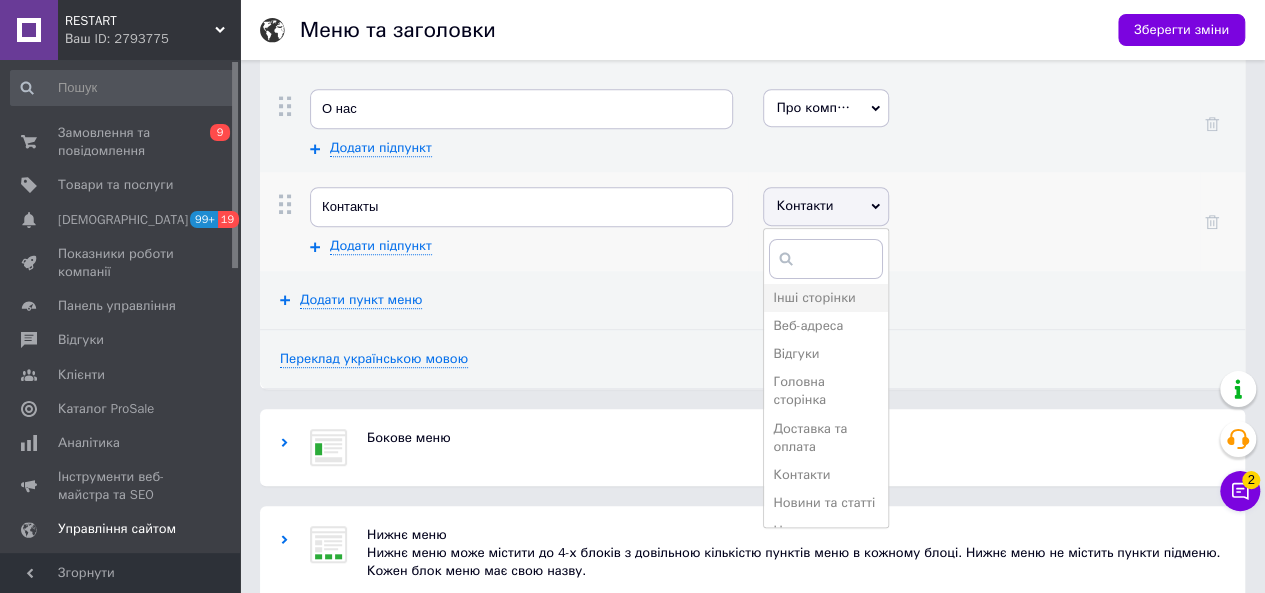 click on "Контакты Додати підпункт" at bounding box center [521, 221] 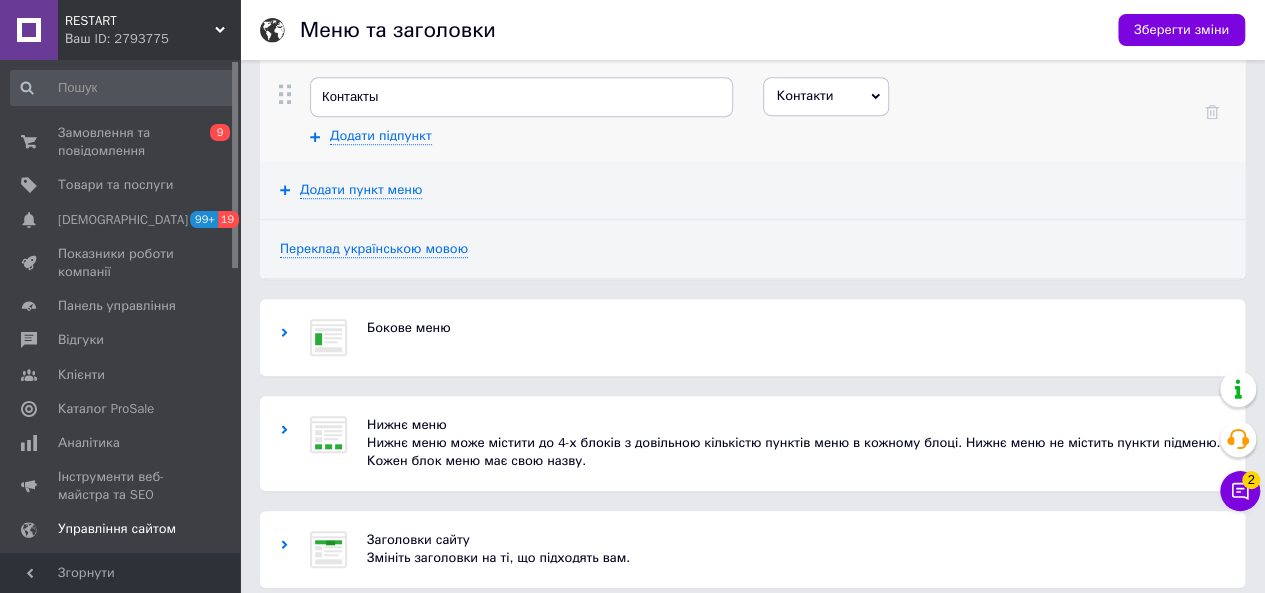 scroll, scrollTop: 516, scrollLeft: 0, axis: vertical 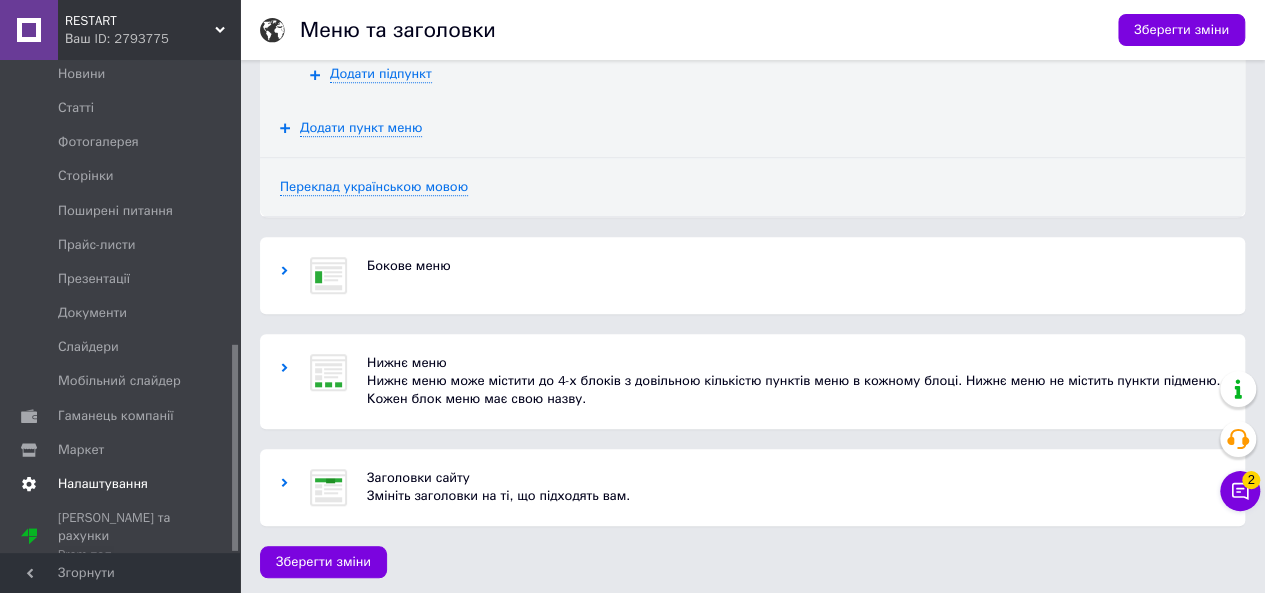 click on "Налаштування" at bounding box center (103, 484) 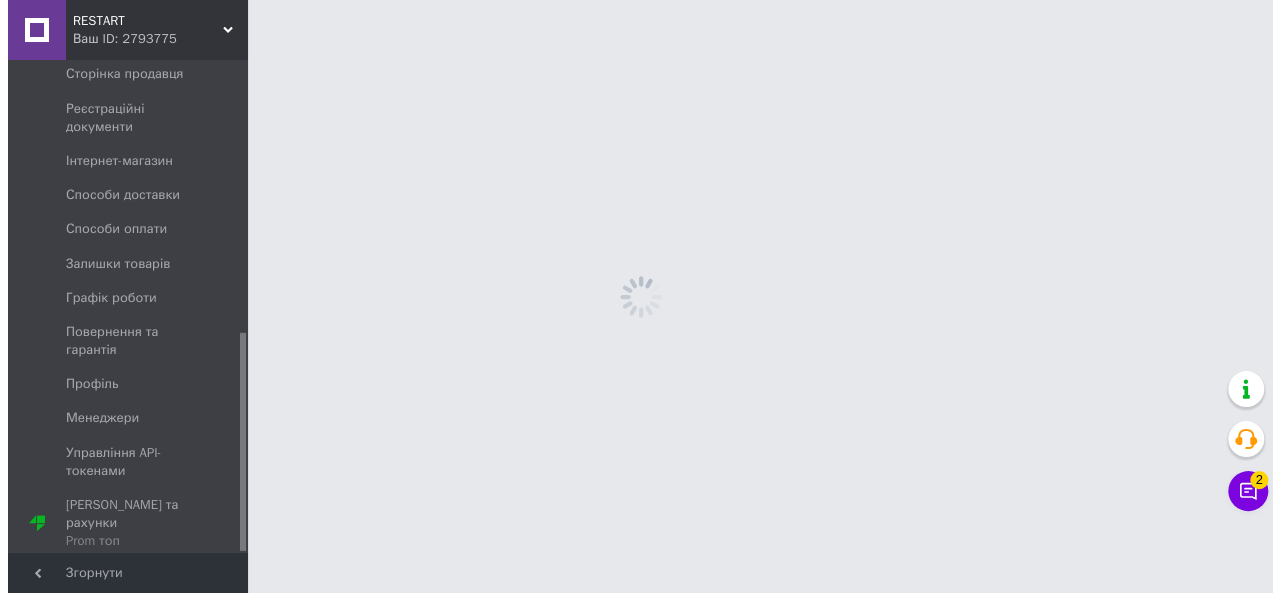 scroll, scrollTop: 0, scrollLeft: 0, axis: both 